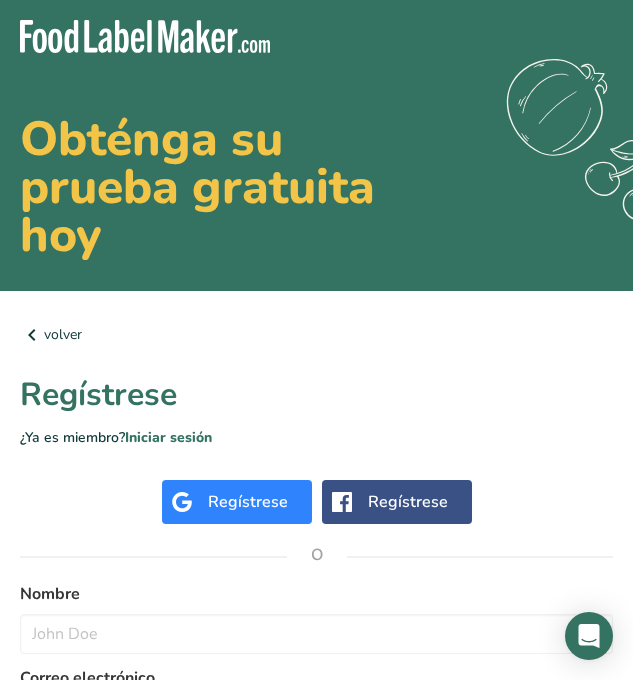 scroll, scrollTop: 0, scrollLeft: 0, axis: both 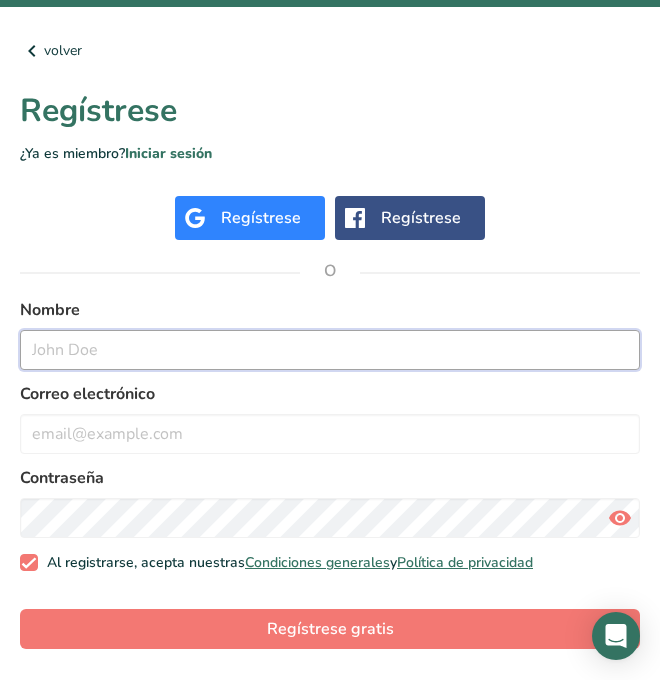 click at bounding box center (330, 350) 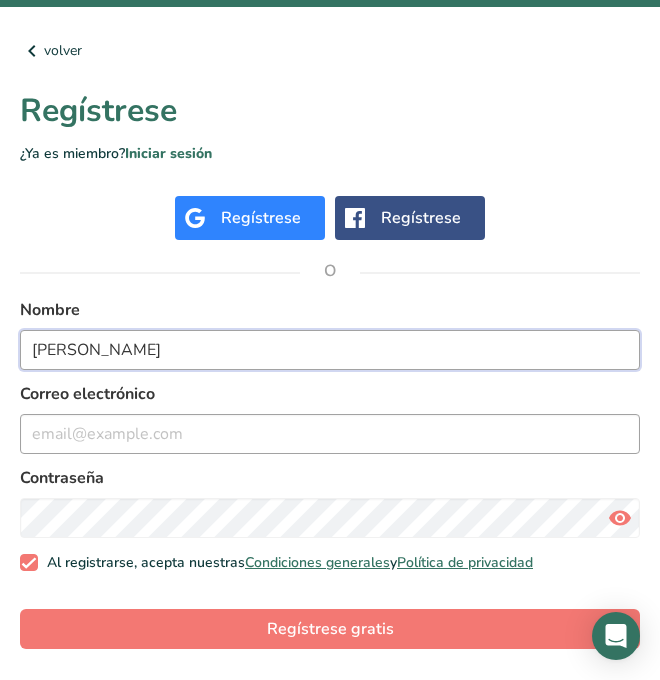 type on "[PERSON_NAME]" 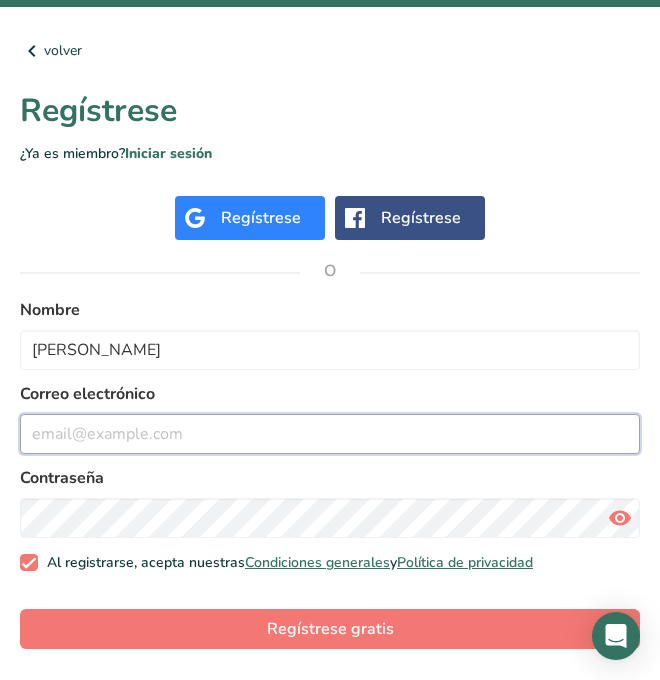 click at bounding box center [330, 434] 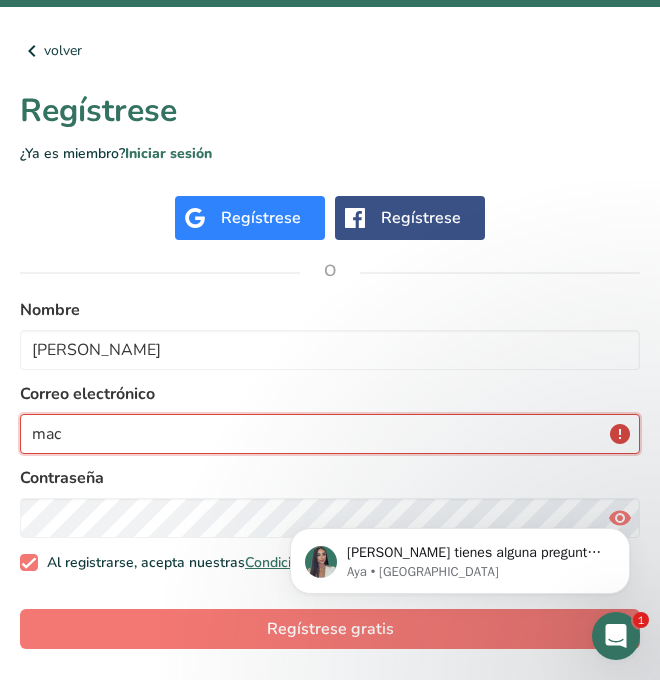 scroll, scrollTop: 0, scrollLeft: 0, axis: both 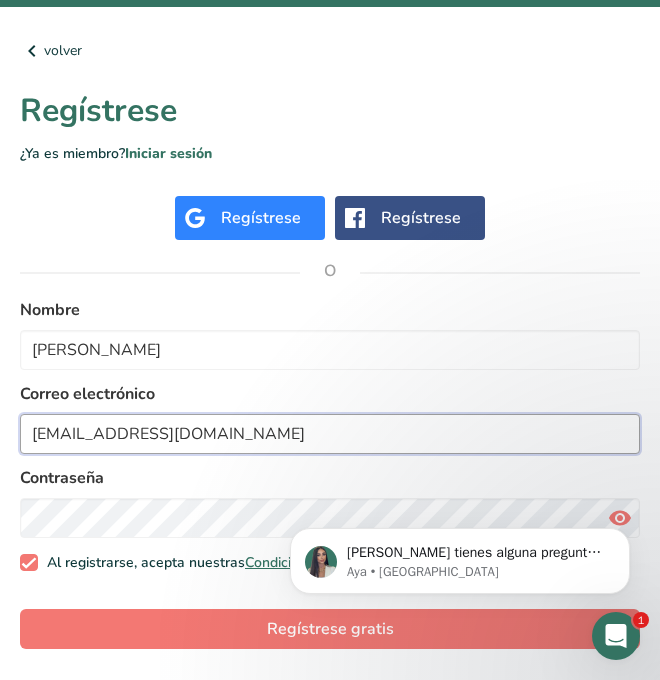 type on "[EMAIL_ADDRESS][DOMAIN_NAME]" 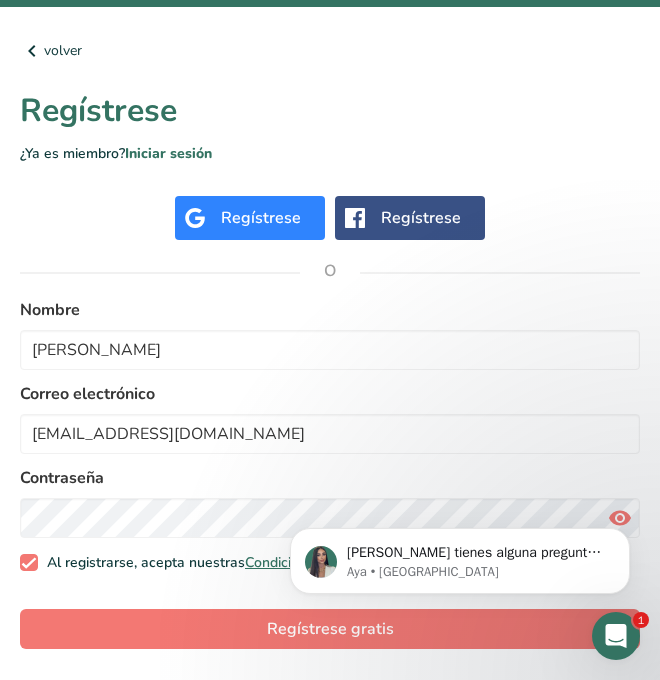 click on "[PERSON_NAME] tienes alguna pregunta no dudes en consultarnos. ¡Estamos aquí para ayudarte! 😊 Aya • [GEOGRAPHIC_DATA]" at bounding box center (460, 469) 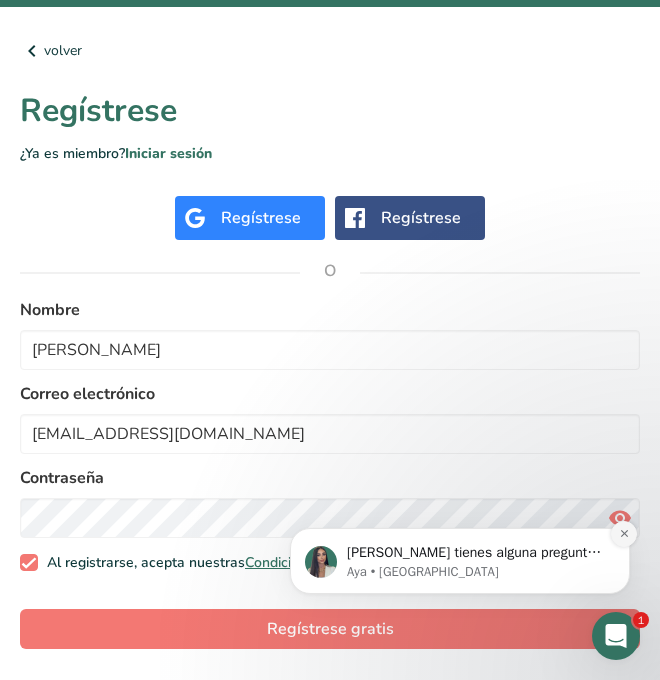 click at bounding box center [624, 534] 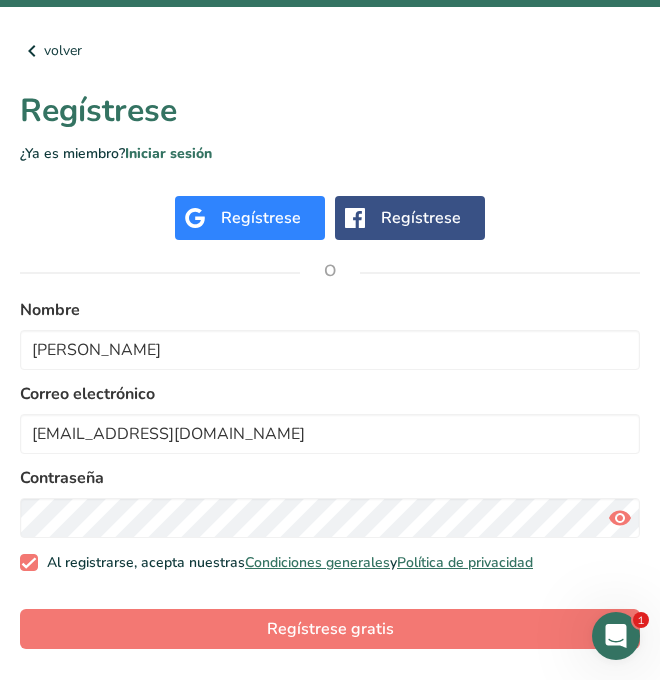 click at bounding box center [620, 518] 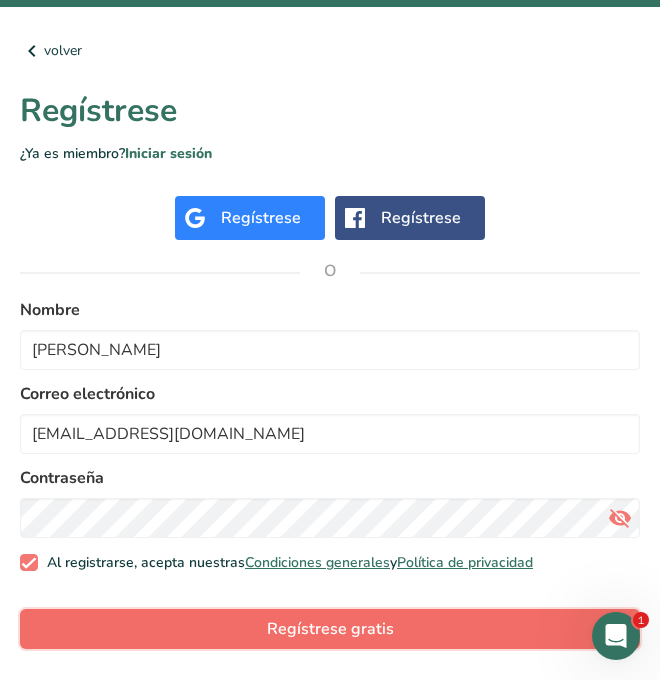 click on "Regístrese gratis" at bounding box center [330, 629] 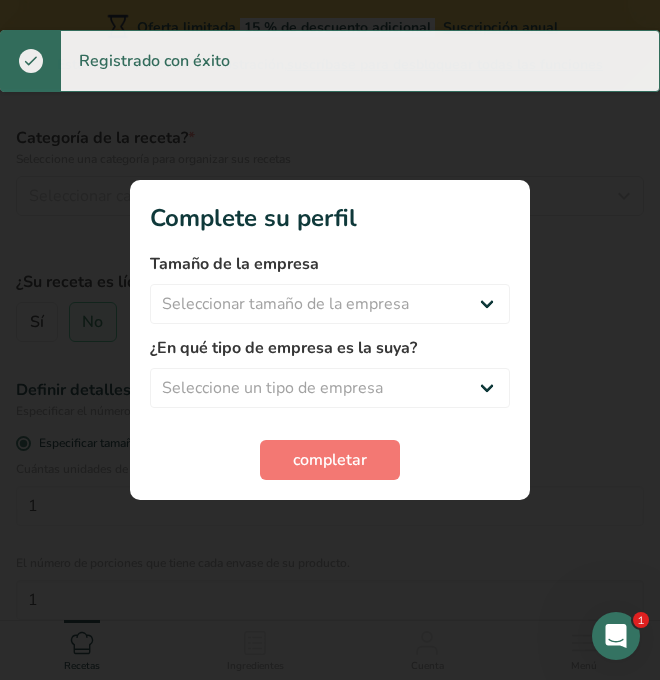 scroll, scrollTop: 0, scrollLeft: 0, axis: both 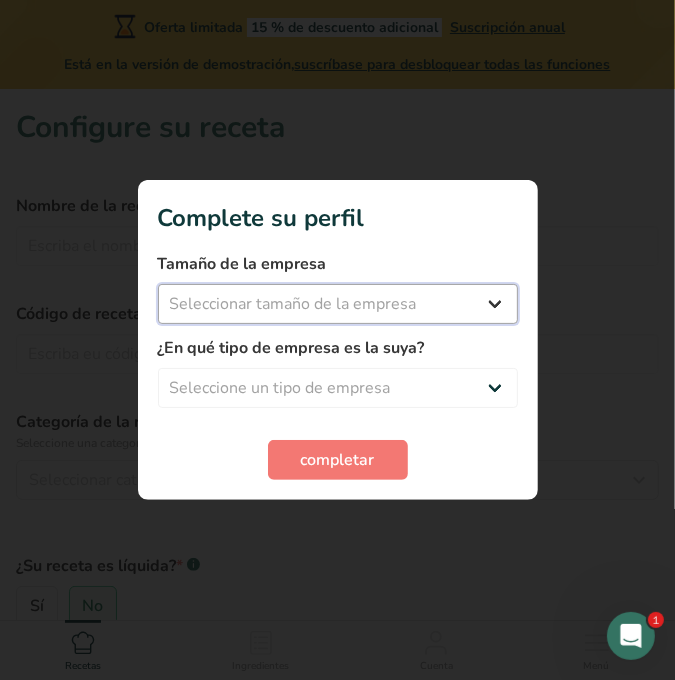 click on "Seleccionar tamaño de la empresa
Menos de 10 empleados
De 10 a 50 empleados
De 51 a 500 empleados
Más de 500 empleados" at bounding box center (338, 304) 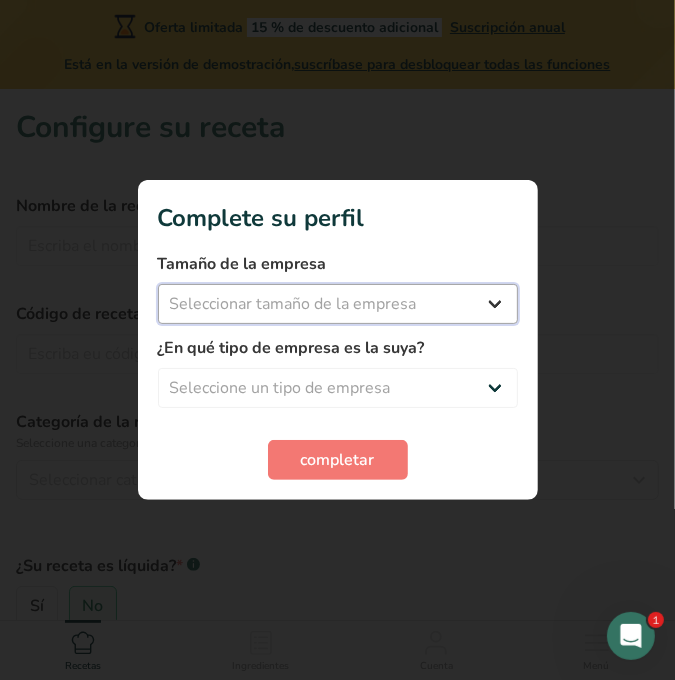 select on "1" 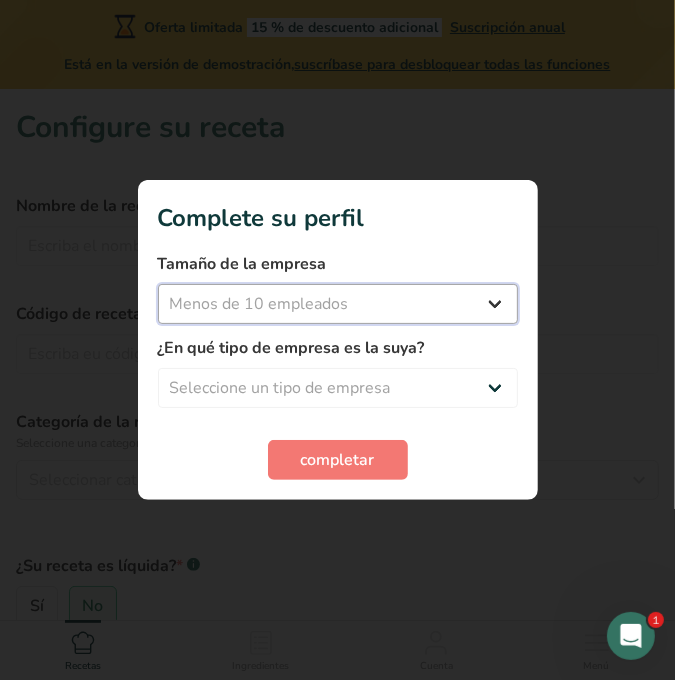 click on "Seleccionar tamaño de la empresa
Menos de 10 empleados
De 10 a 50 empleados
De 51 a 500 empleados
Más de 500 empleados" at bounding box center [338, 304] 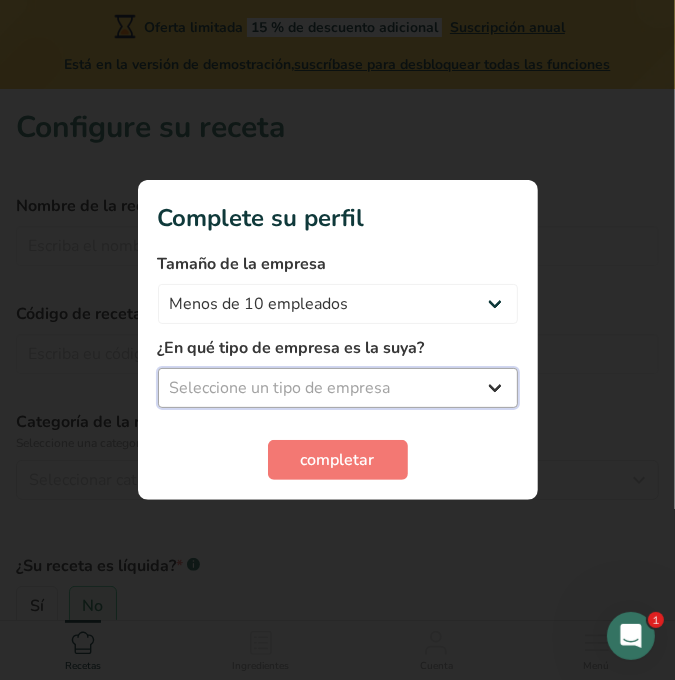 click on "Seleccione un tipo de empresa
Fabricante de alimentos envasados
Restaurante y cafetería
[GEOGRAPHIC_DATA]
Empresa de comidas preparadas y cáterin
Nutricionista
Bloguero gastronómico
Entrenador personal
Otro" at bounding box center [338, 388] 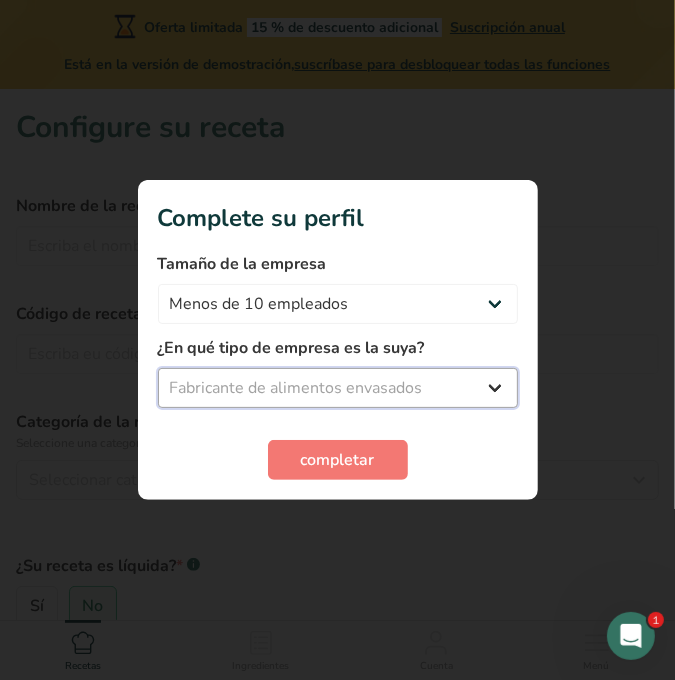 click on "Seleccione un tipo de empresa
Fabricante de alimentos envasados
Restaurante y cafetería
[GEOGRAPHIC_DATA]
Empresa de comidas preparadas y cáterin
Nutricionista
Bloguero gastronómico
Entrenador personal
Otro" at bounding box center (338, 388) 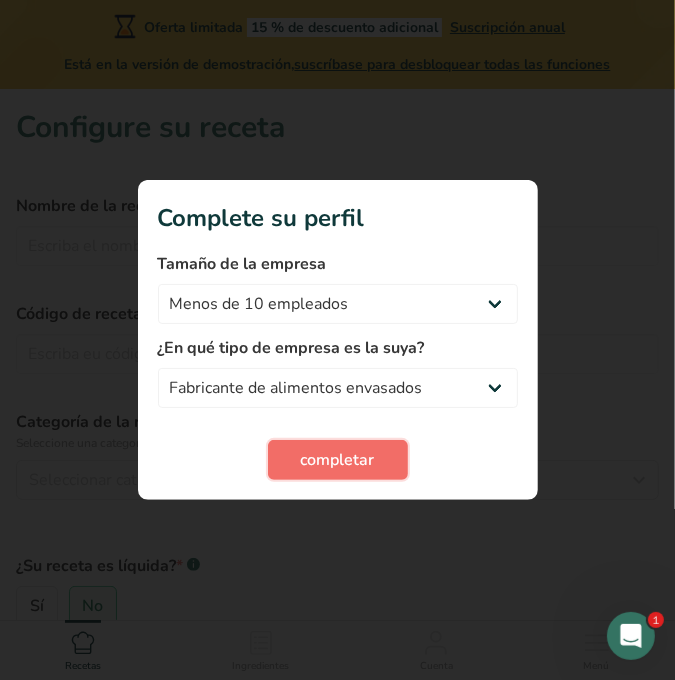 click on "completar" at bounding box center (338, 460) 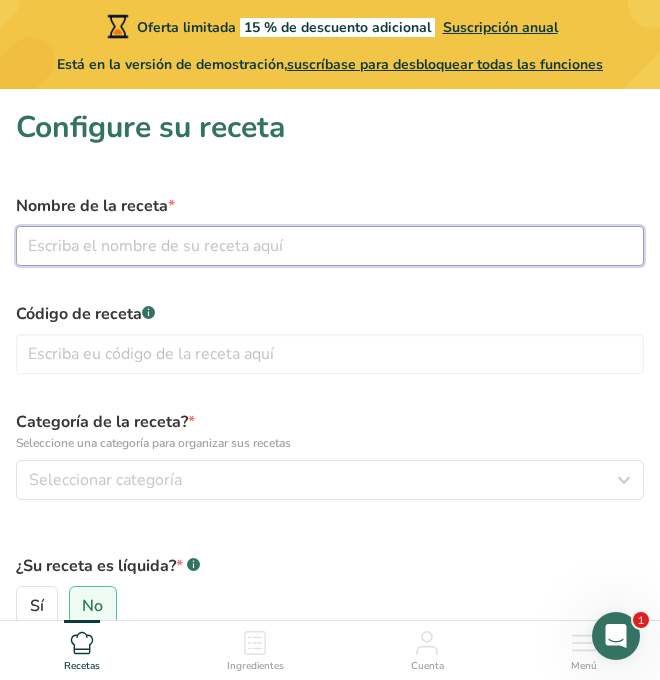 click at bounding box center (330, 246) 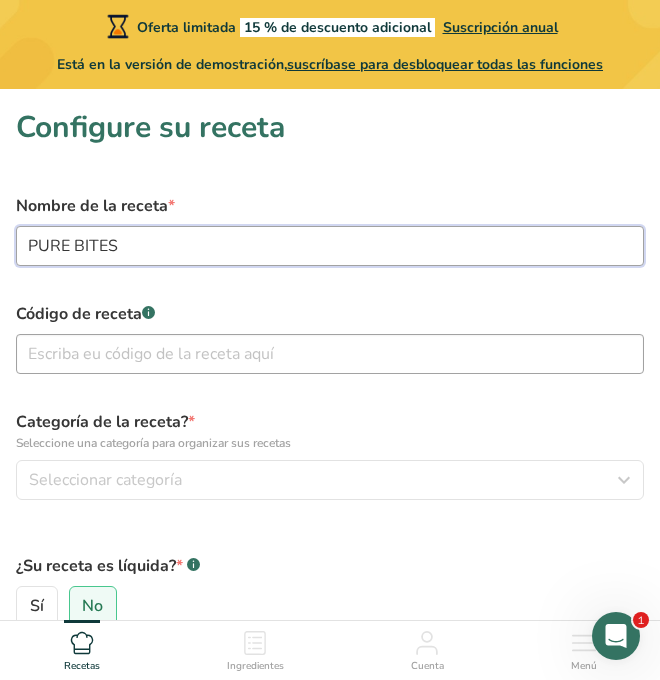 type on "PURE BITES" 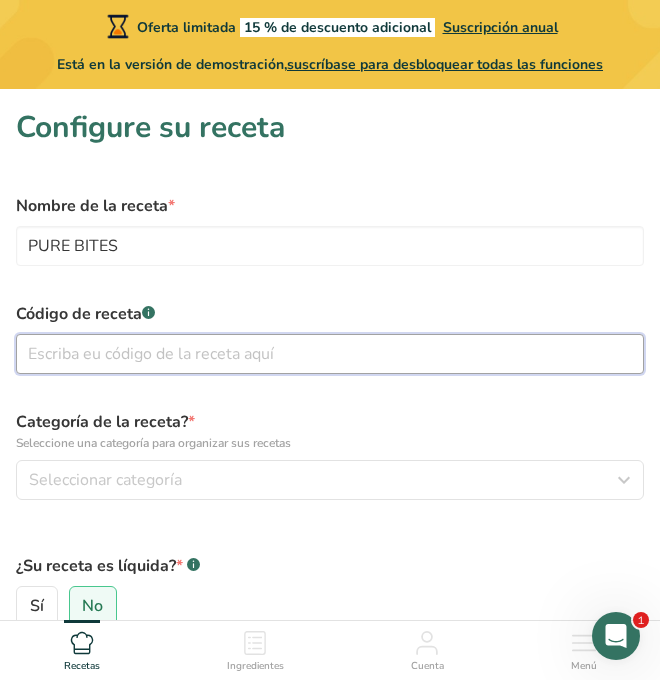 click at bounding box center (330, 354) 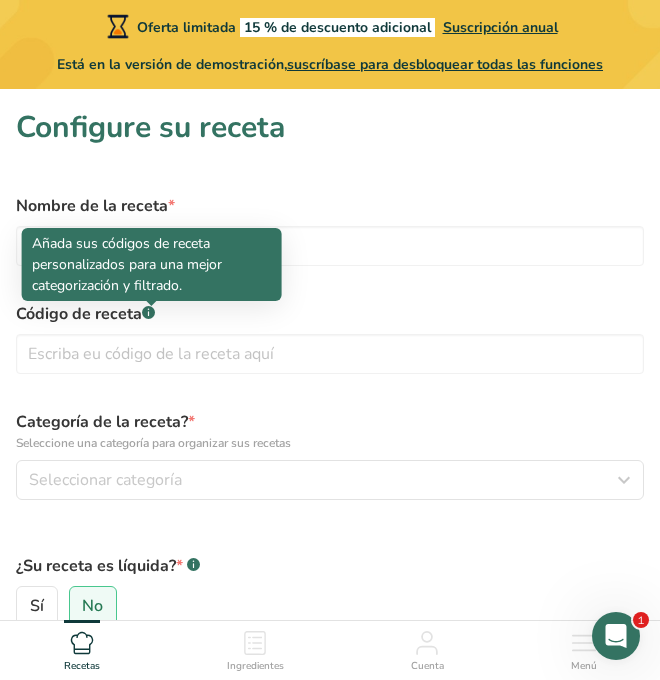 click 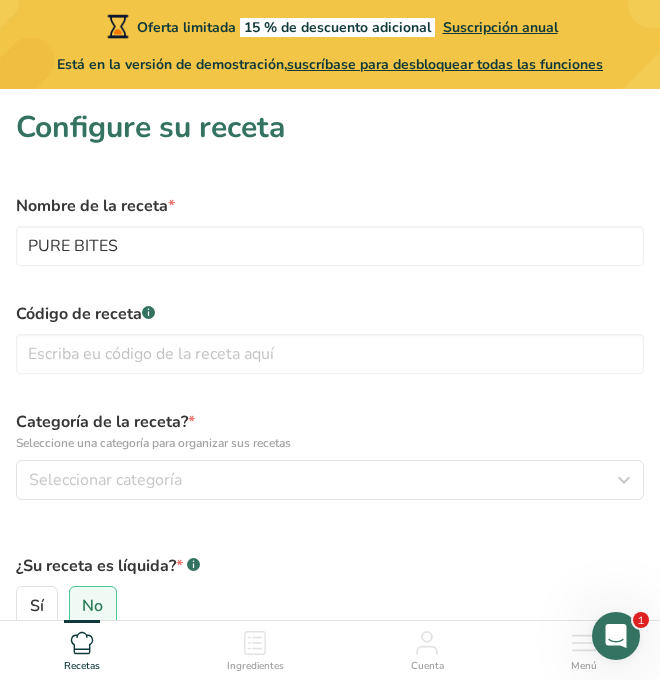 click on "Código de receta
.a-a{fill:#347362;}.b-a{fill:#fff;}" at bounding box center [330, 338] 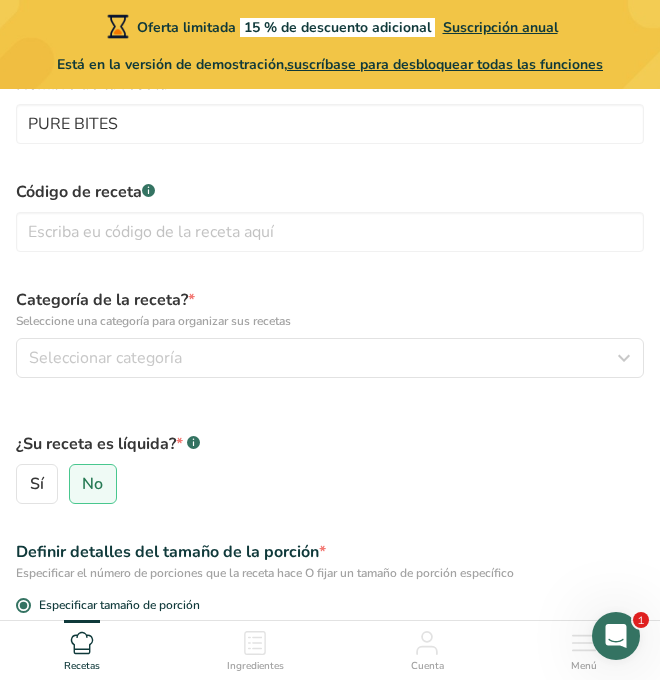 scroll, scrollTop: 125, scrollLeft: 0, axis: vertical 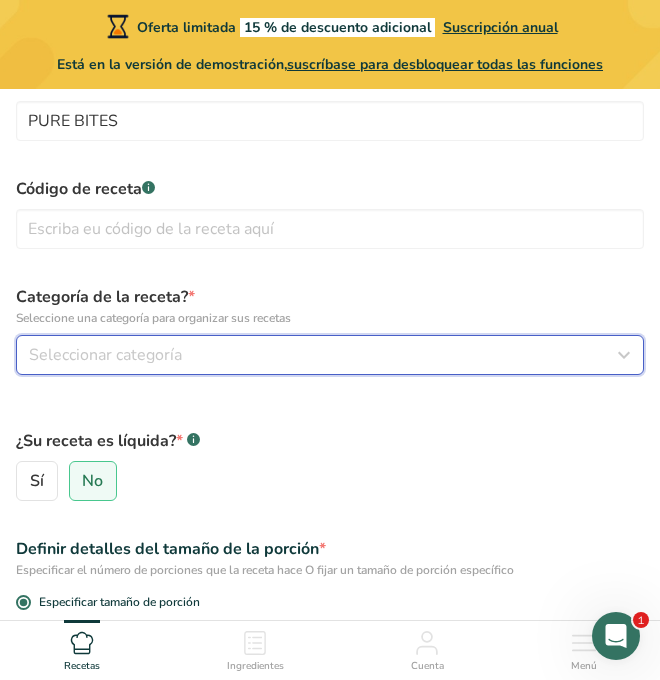 click on "Seleccionar categoría" at bounding box center (330, 355) 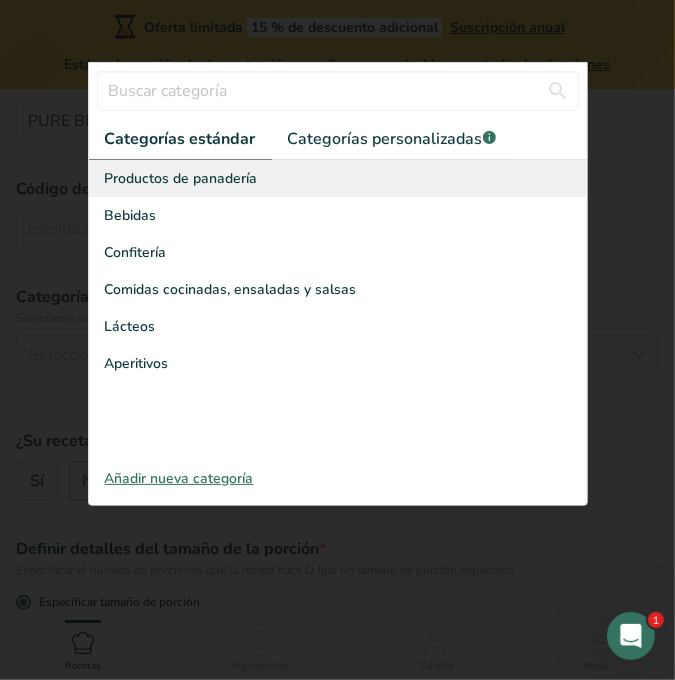 click on "Productos de panadería" at bounding box center (181, 178) 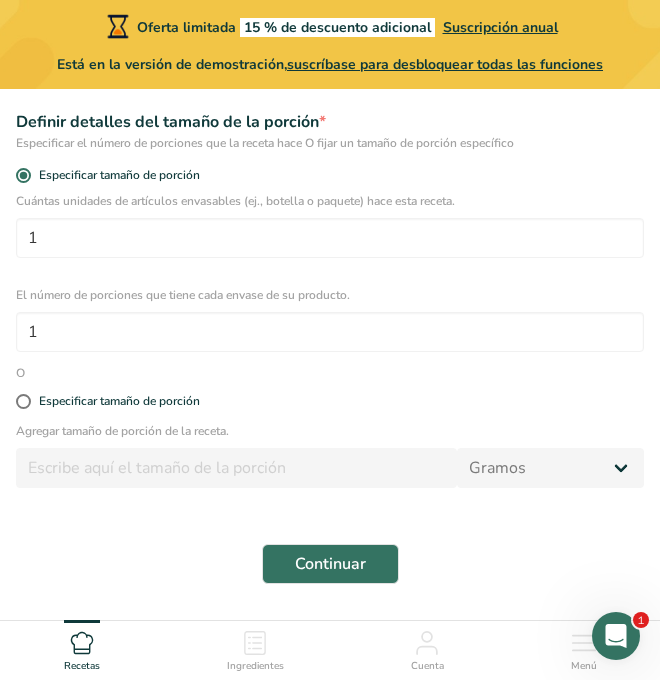 scroll, scrollTop: 557, scrollLeft: 0, axis: vertical 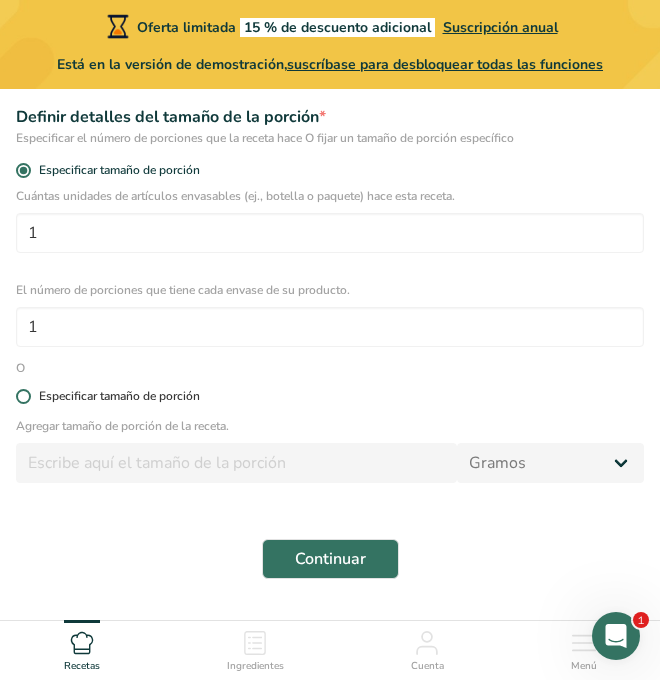 click on "Especificar tamaño de porción" at bounding box center [330, 397] 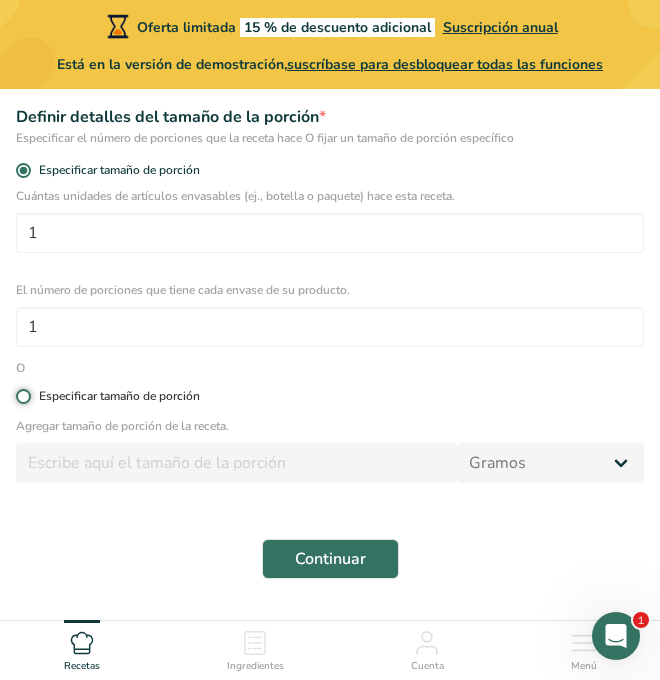 click on "Especificar tamaño de porción" at bounding box center (22, 396) 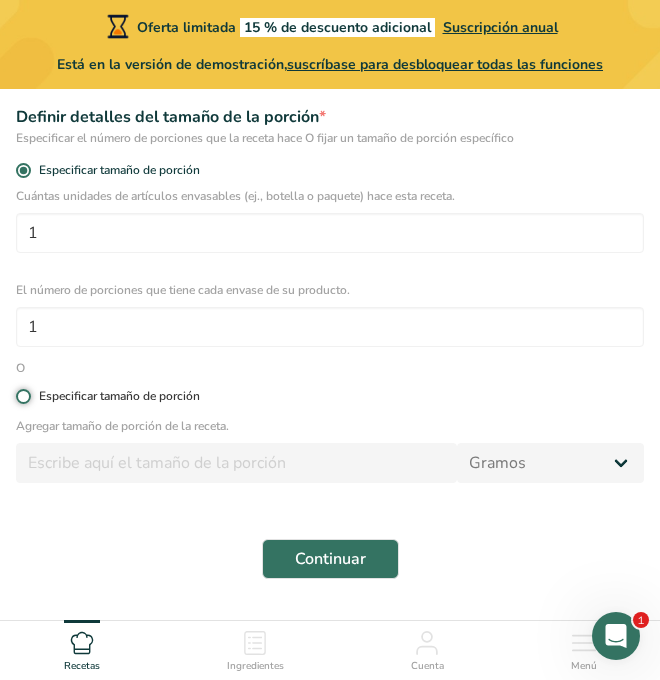 radio on "true" 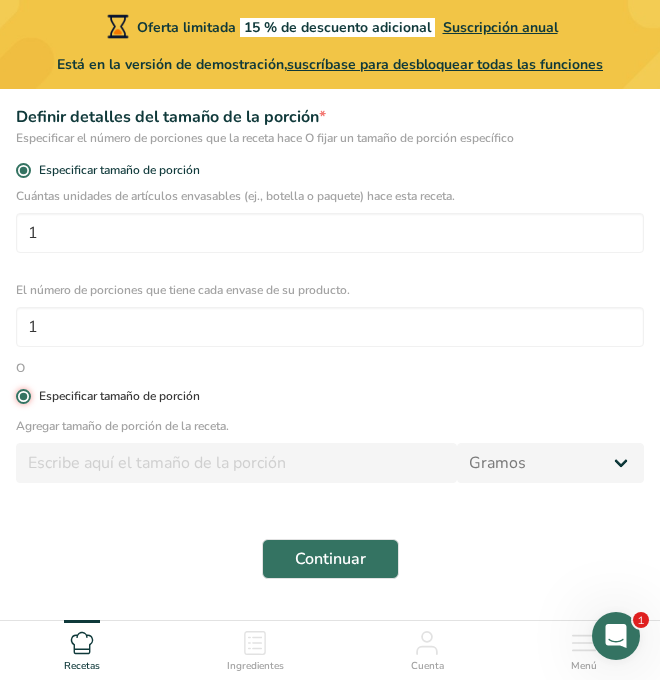 radio on "false" 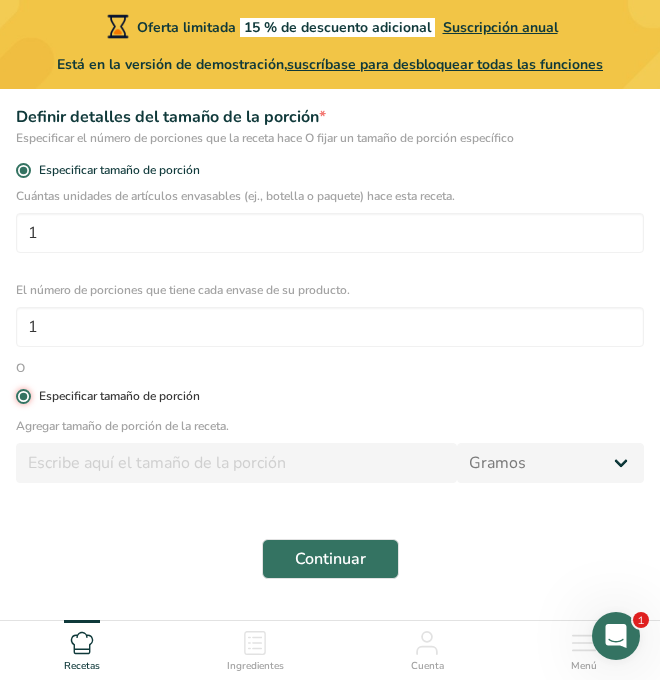 type 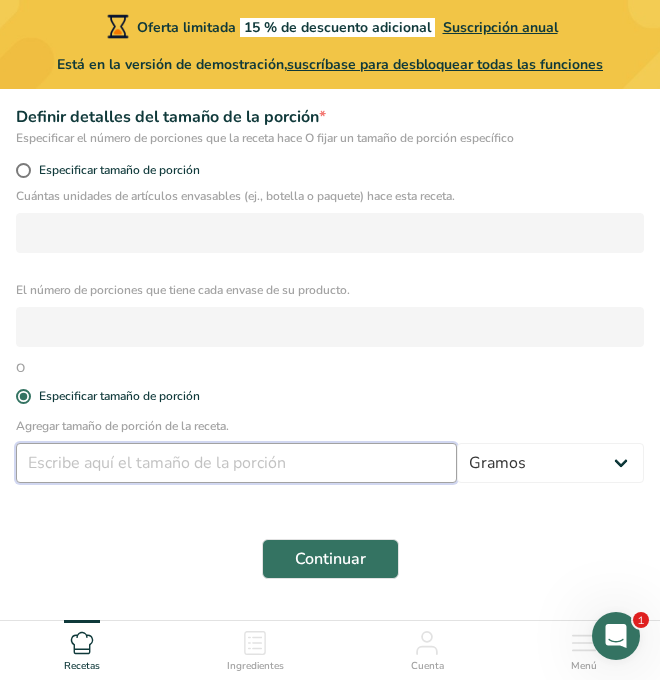 click at bounding box center (236, 463) 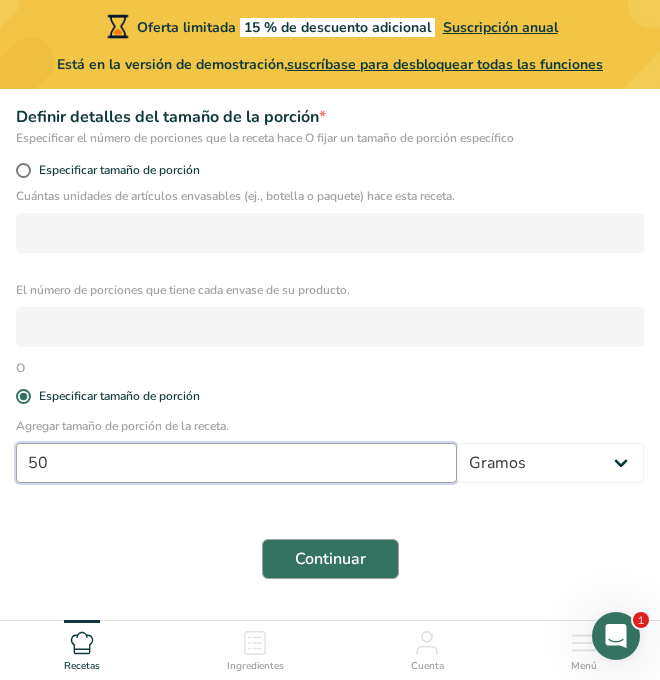 type on "50" 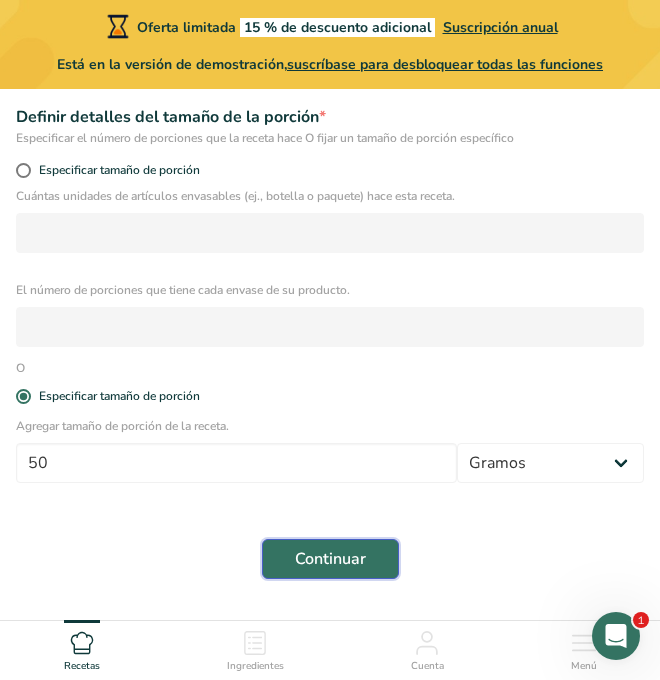 click on "Continuar" at bounding box center [330, 559] 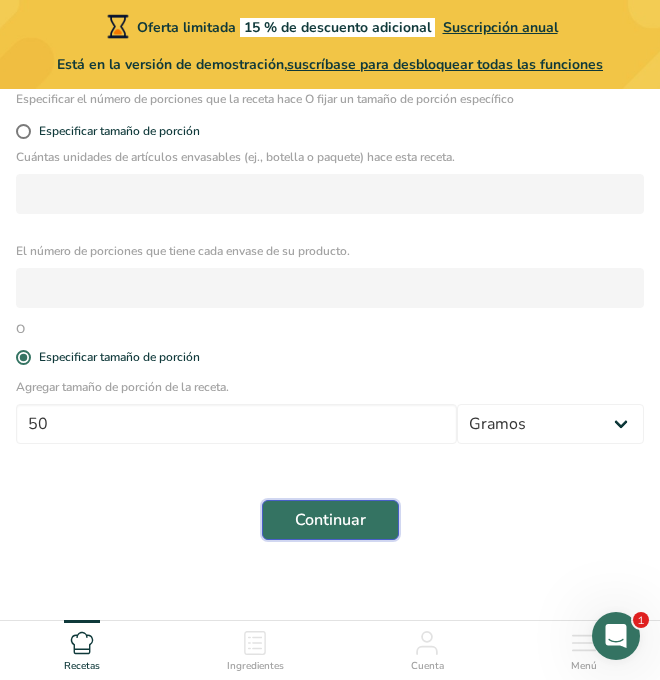scroll, scrollTop: 612, scrollLeft: 0, axis: vertical 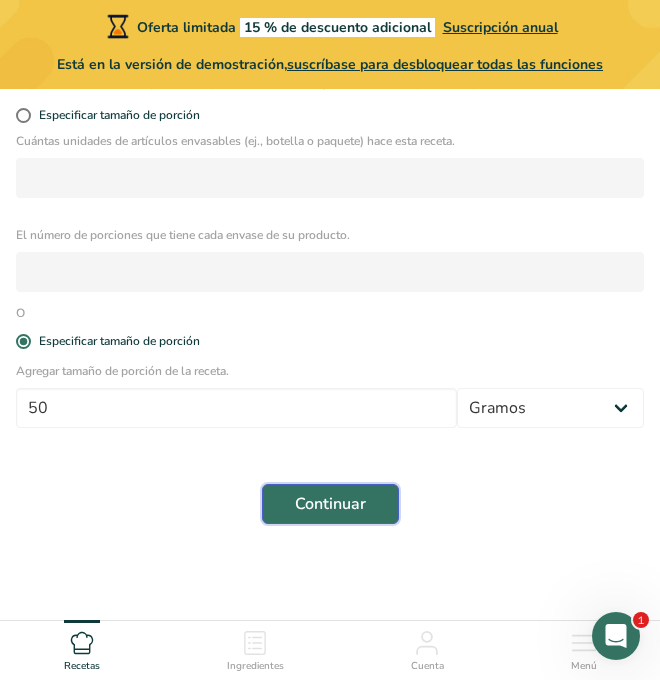 click on "Continuar" at bounding box center [330, 504] 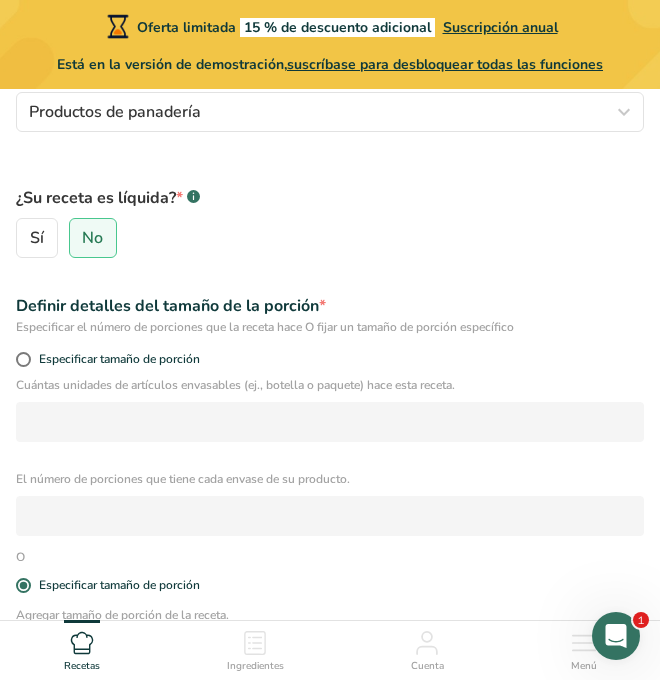 scroll, scrollTop: 612, scrollLeft: 0, axis: vertical 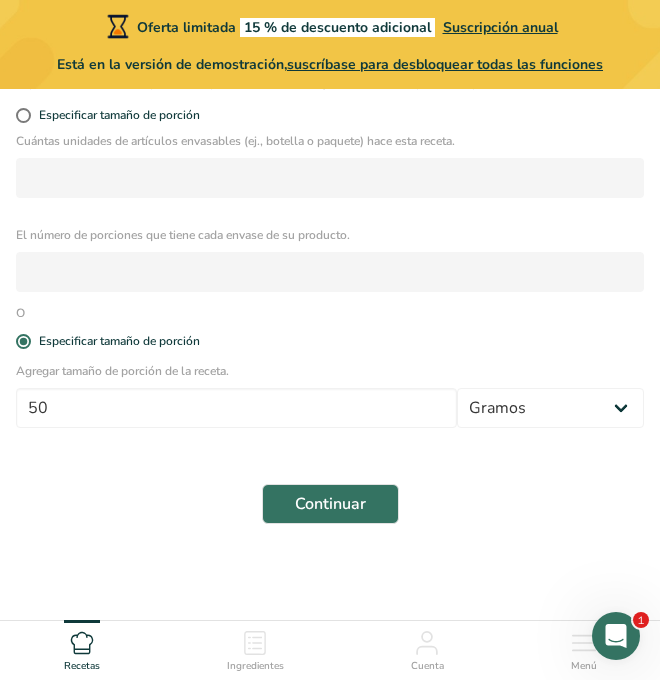 click 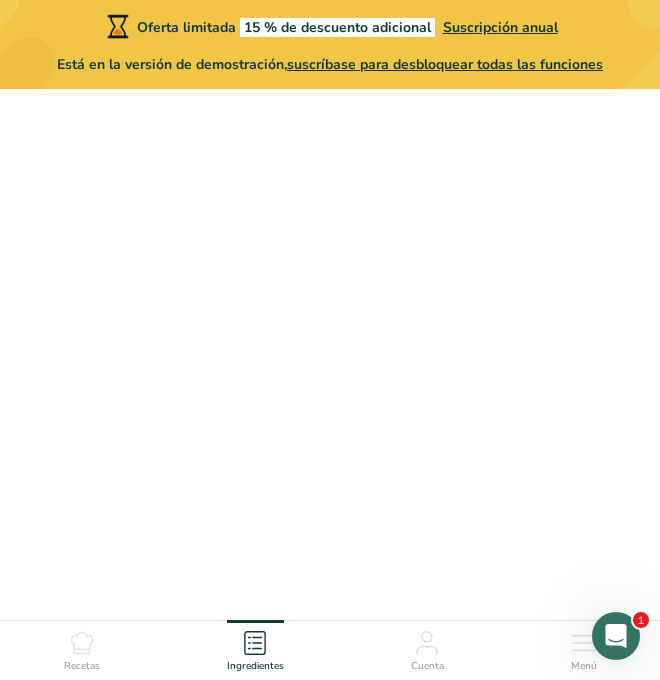 scroll, scrollTop: 0, scrollLeft: 0, axis: both 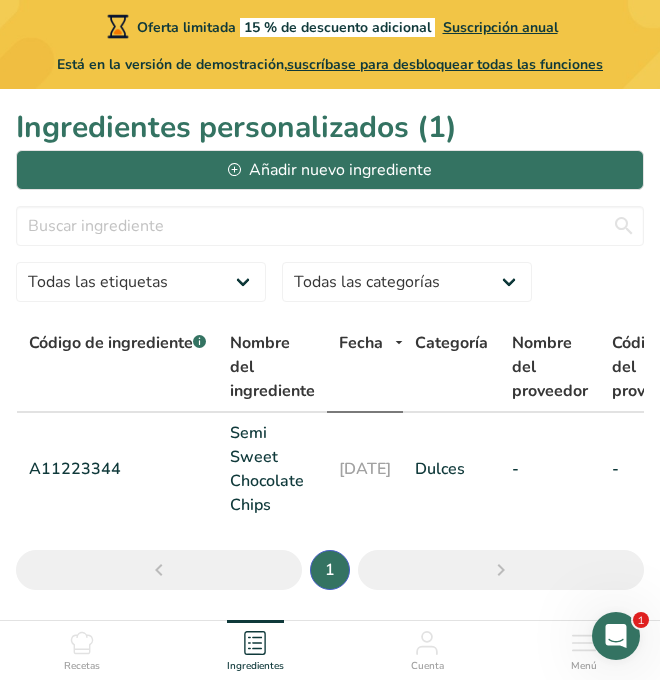 click on "Recetas" at bounding box center (82, 666) 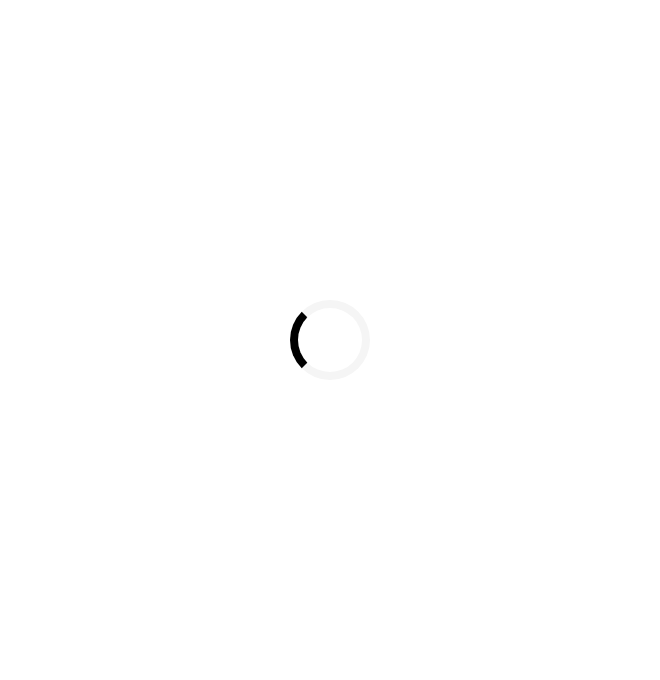 scroll, scrollTop: 0, scrollLeft: 0, axis: both 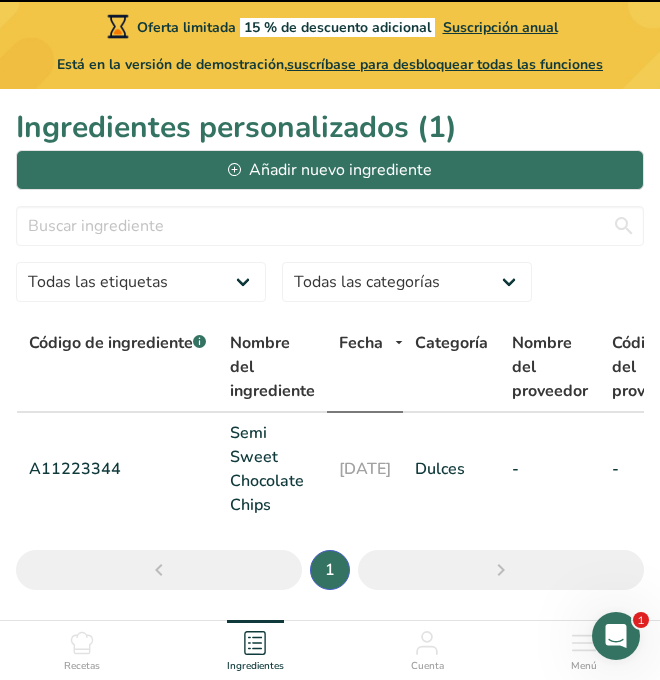 click 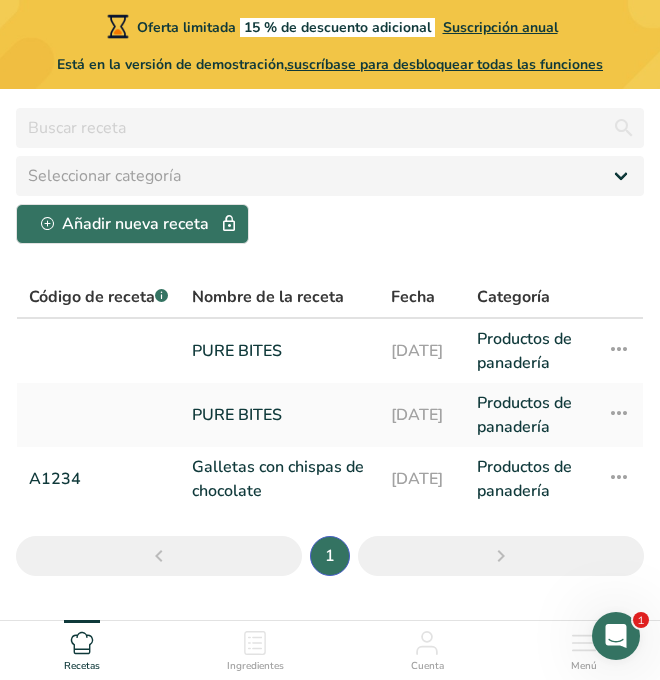 scroll, scrollTop: 60, scrollLeft: 0, axis: vertical 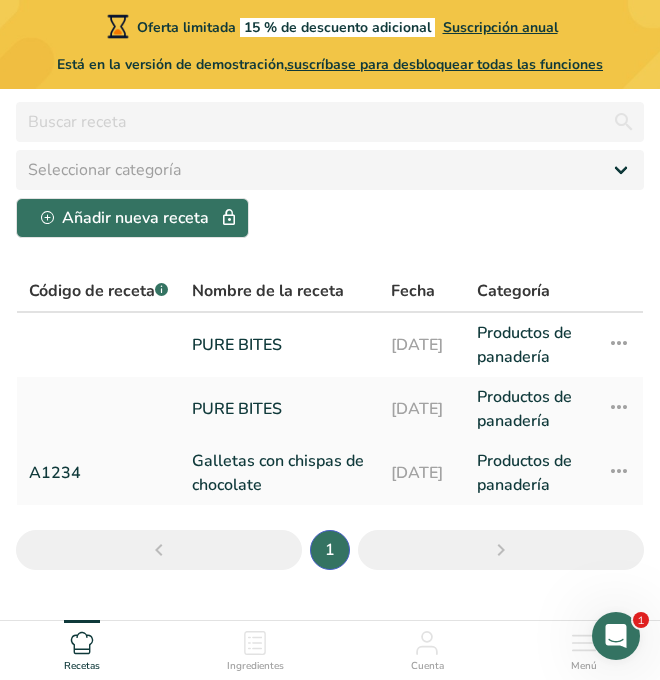 click at bounding box center (619, 471) 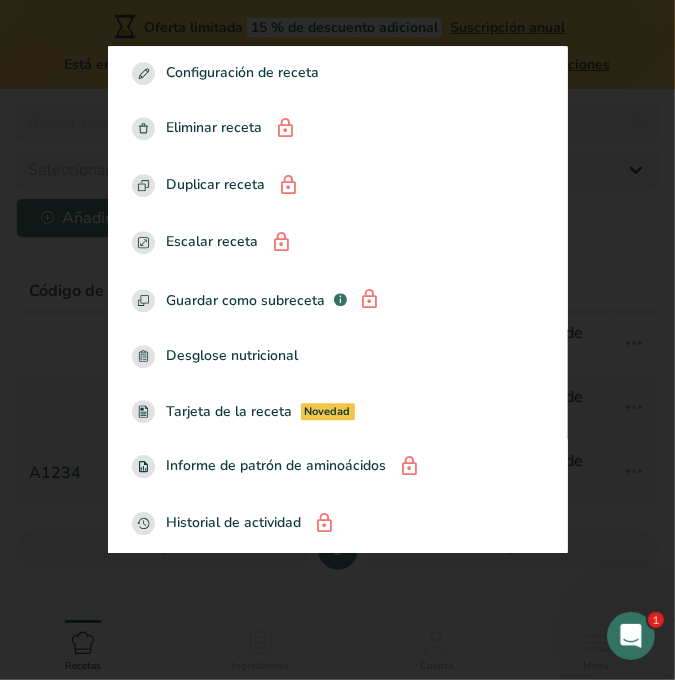 click at bounding box center [337, 340] 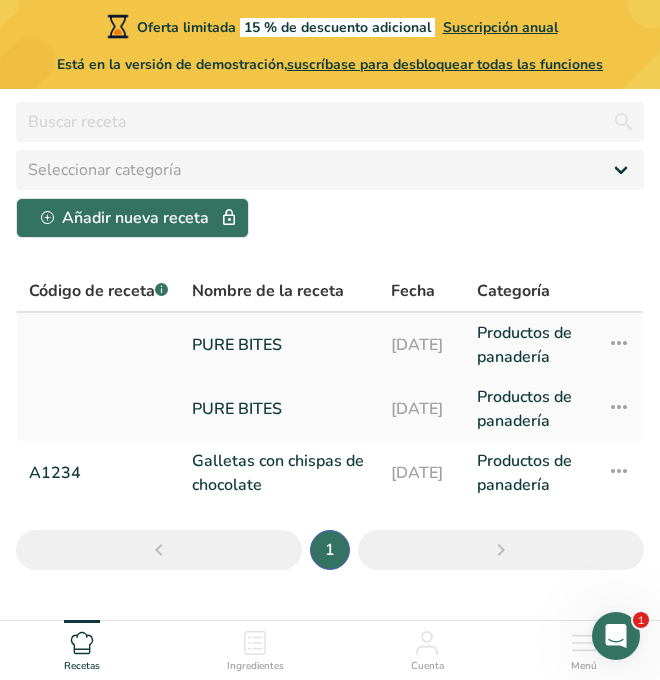 click on "PURE BITES" at bounding box center (279, 345) 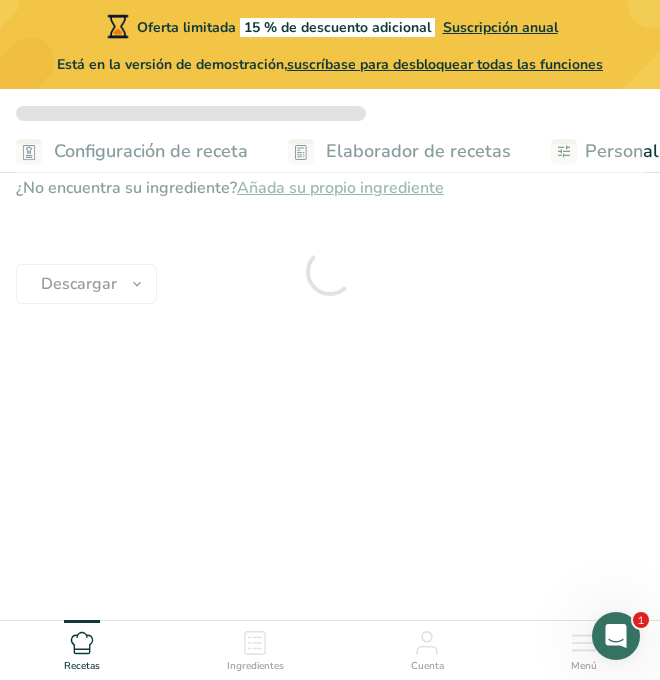 scroll, scrollTop: 0, scrollLeft: 0, axis: both 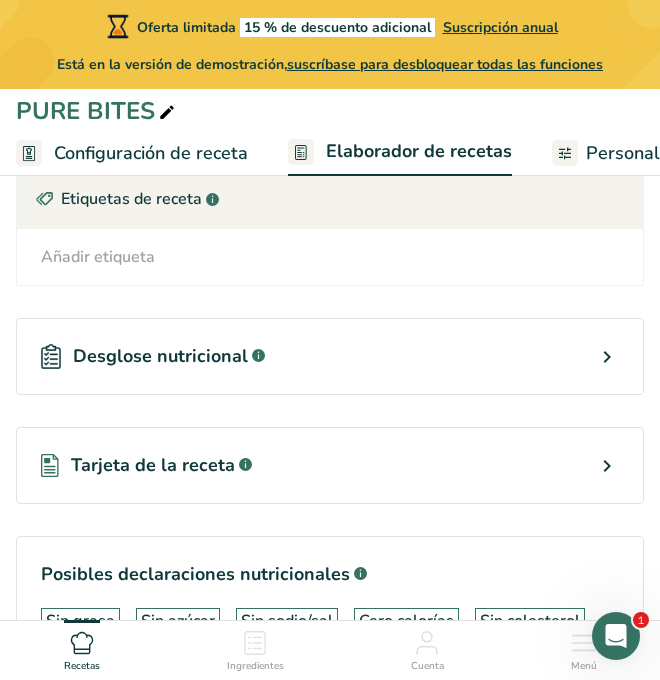 click on "Desglose nutricional
.a-a{fill:#347362;}.b-a{fill:#fff;}" at bounding box center [330, 356] 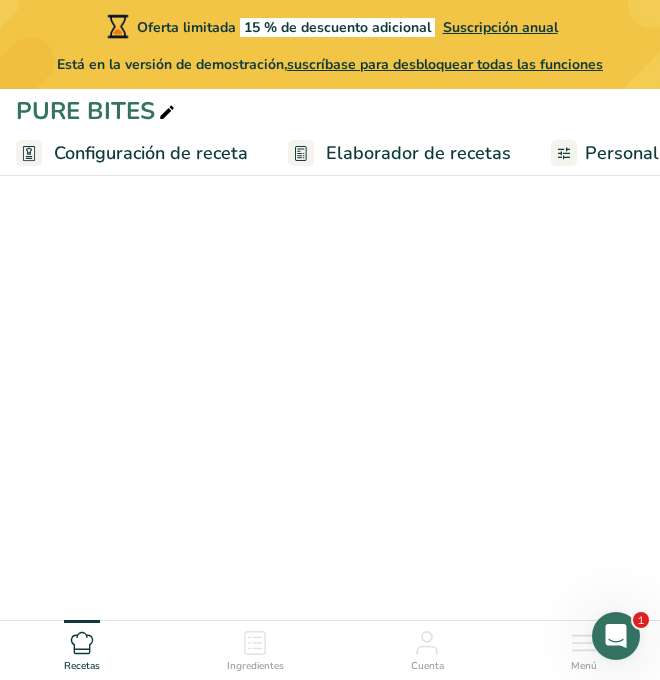 select on "Calories" 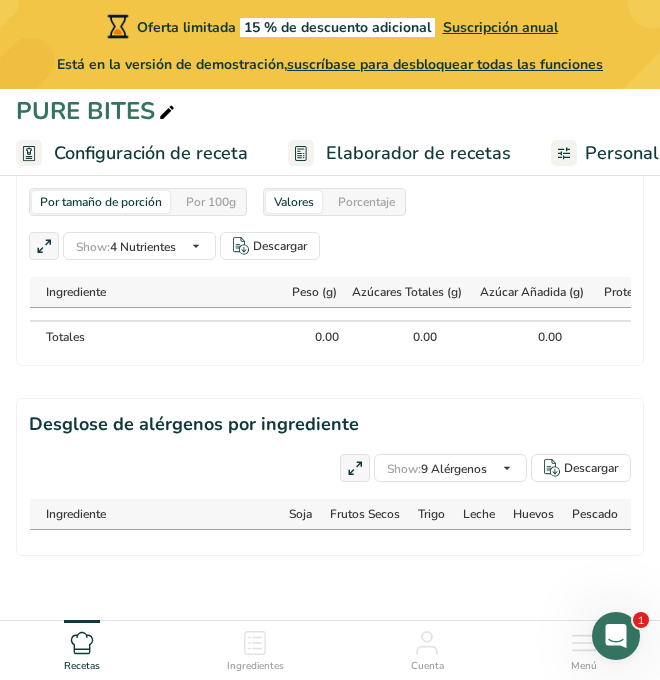 scroll, scrollTop: 1757, scrollLeft: 0, axis: vertical 